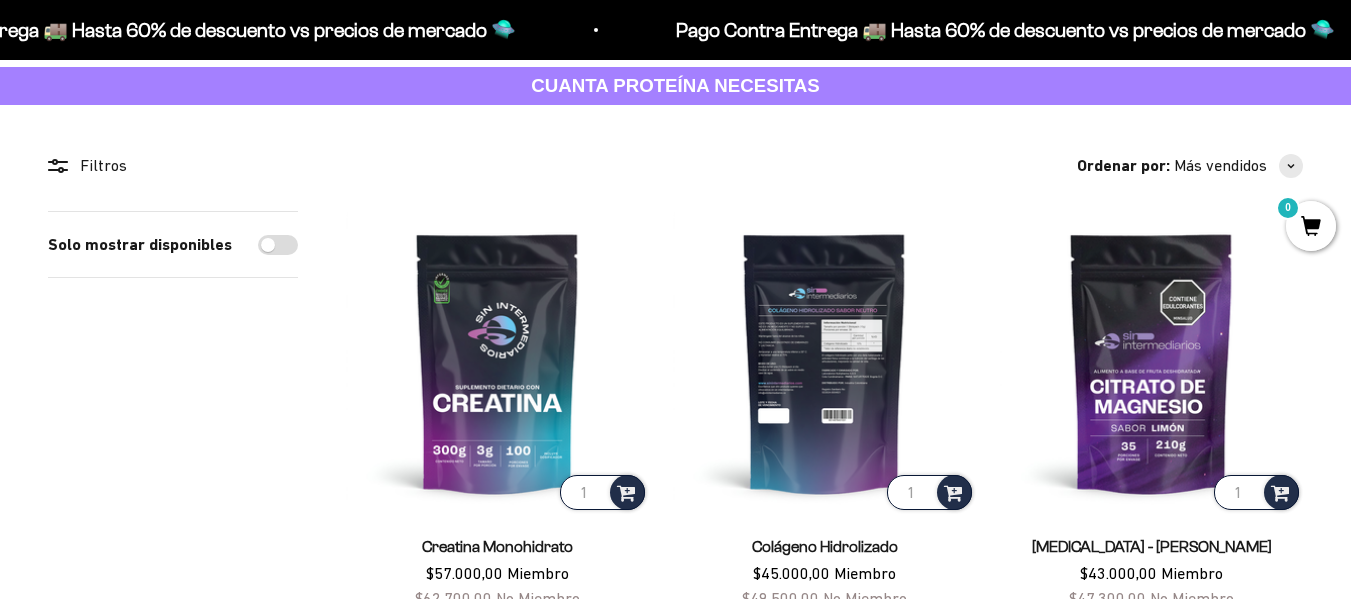 scroll, scrollTop: 0, scrollLeft: 0, axis: both 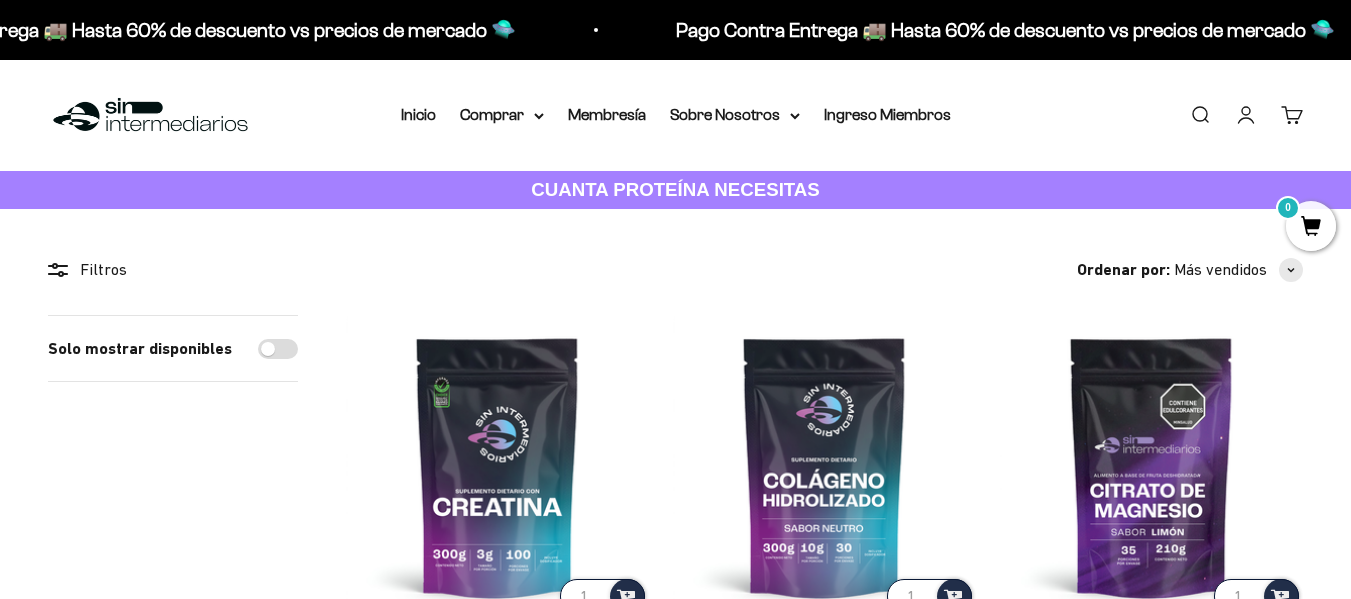 click on "Cuenta" at bounding box center (1246, 115) 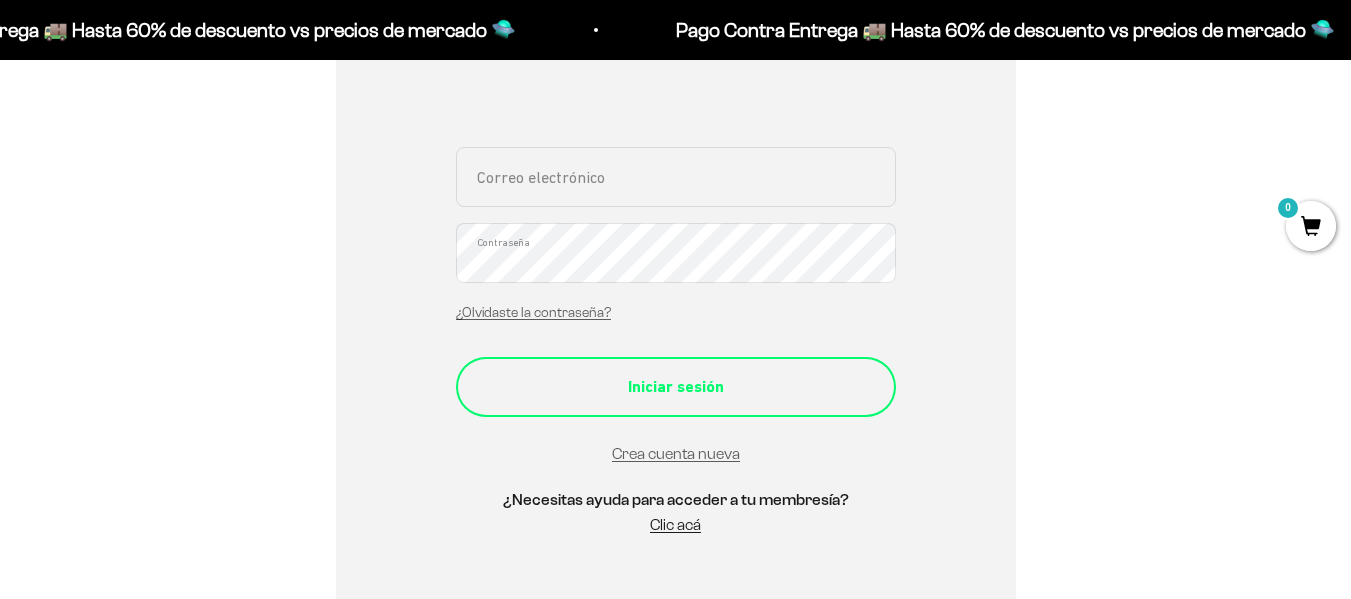 scroll, scrollTop: 400, scrollLeft: 0, axis: vertical 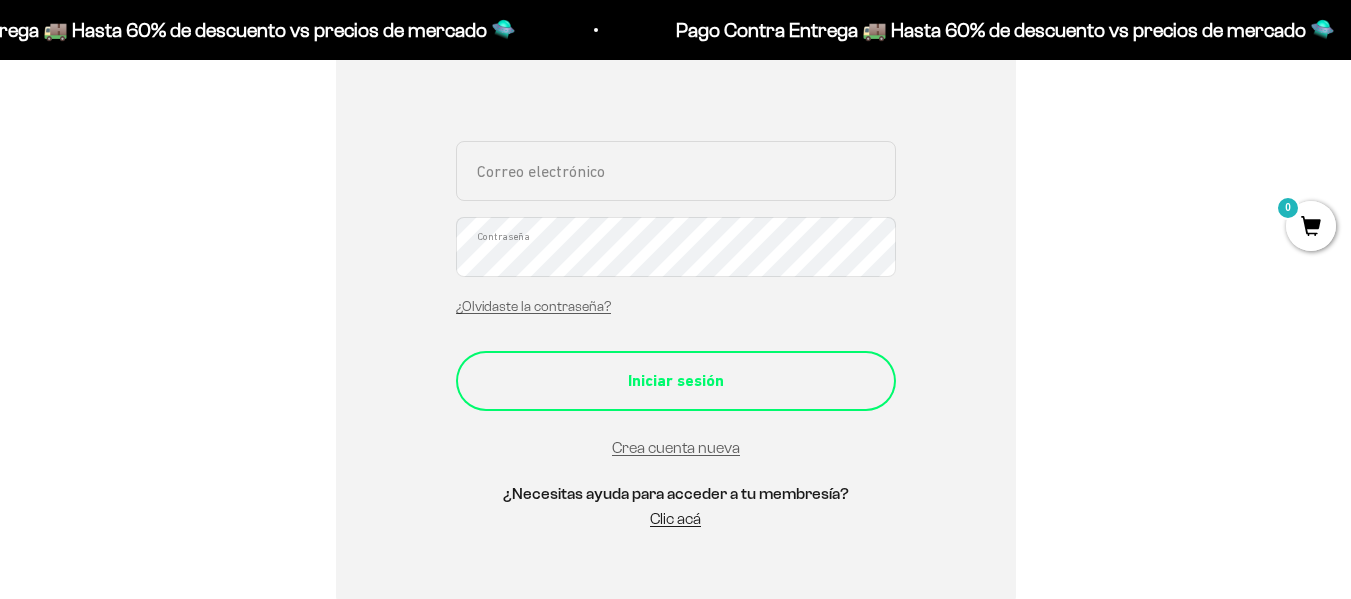 type on "sebastianv93@hotmail.es" 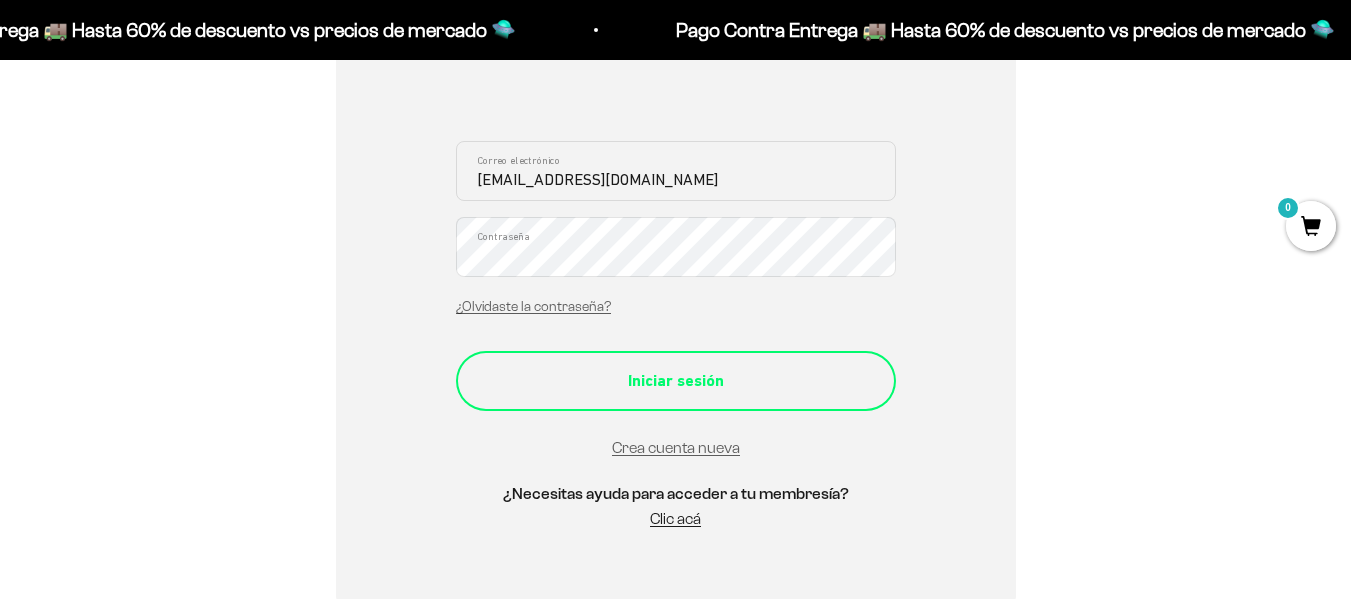click on "Iniciar sesión" at bounding box center (676, 381) 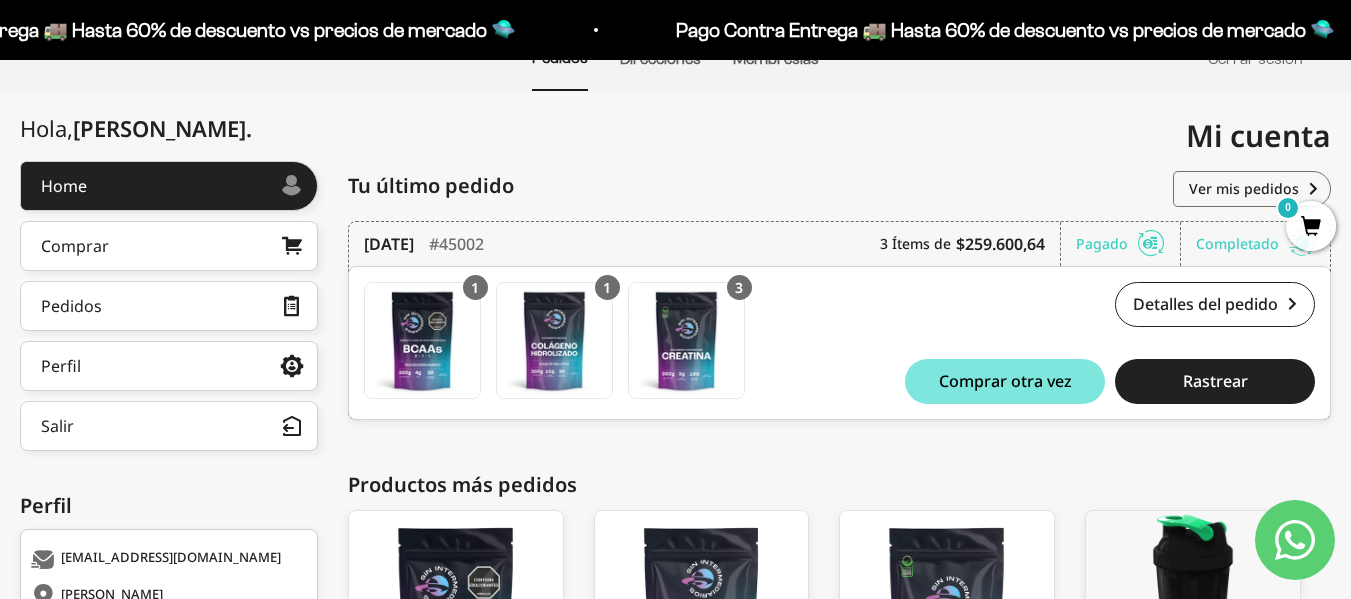 scroll, scrollTop: 200, scrollLeft: 0, axis: vertical 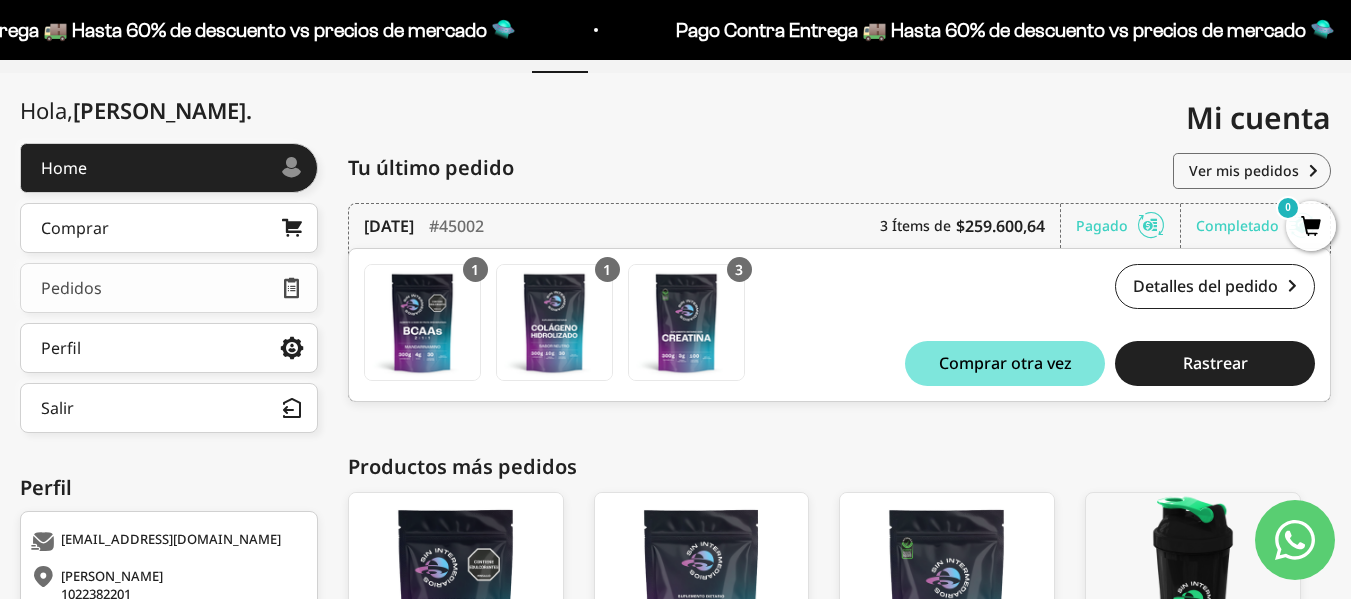 click on "Pedidos" at bounding box center [169, 288] 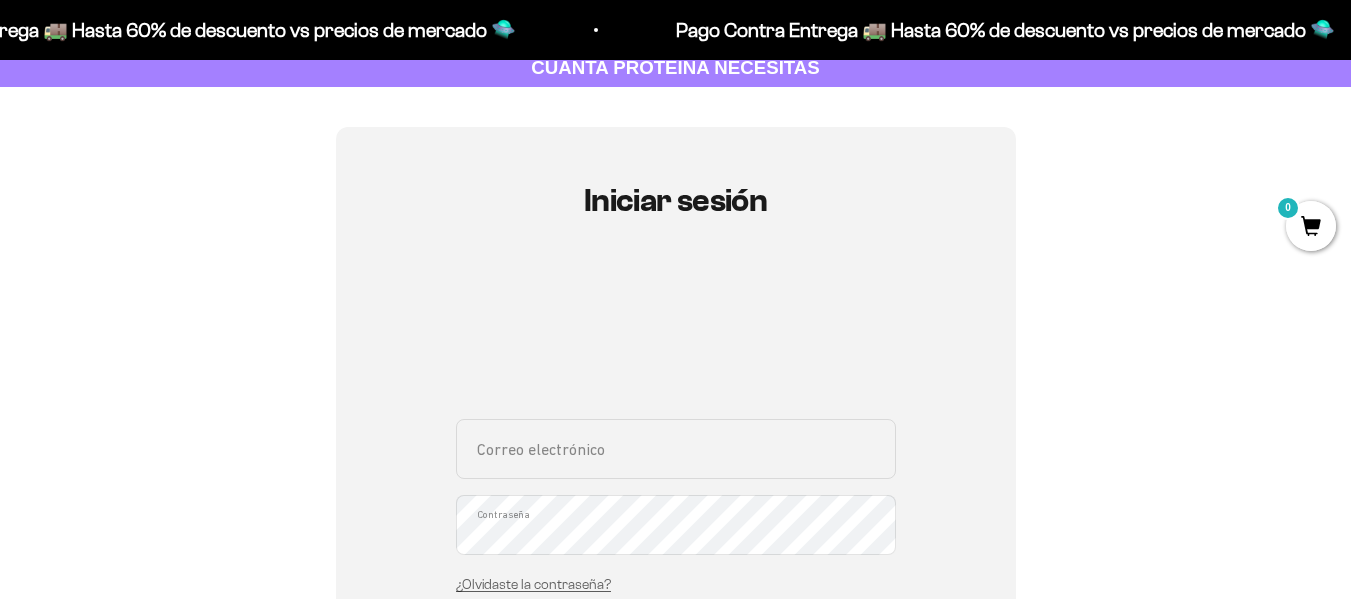 scroll, scrollTop: 400, scrollLeft: 0, axis: vertical 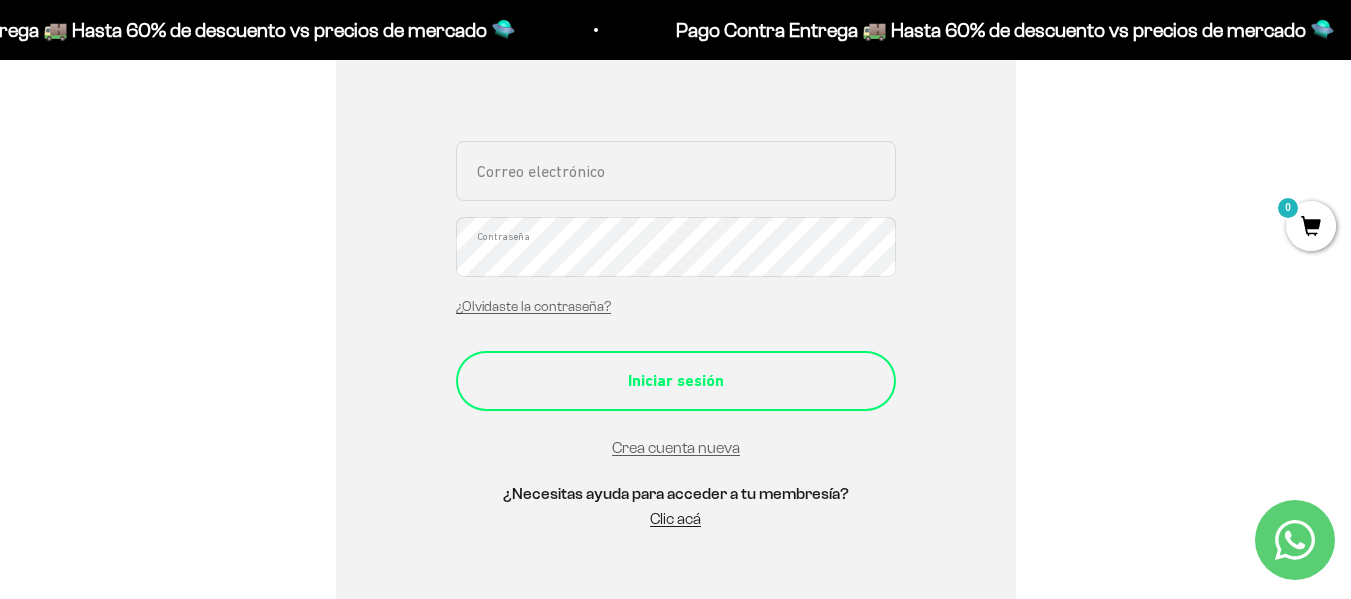 type on "sebastianv93@hotmail.es" 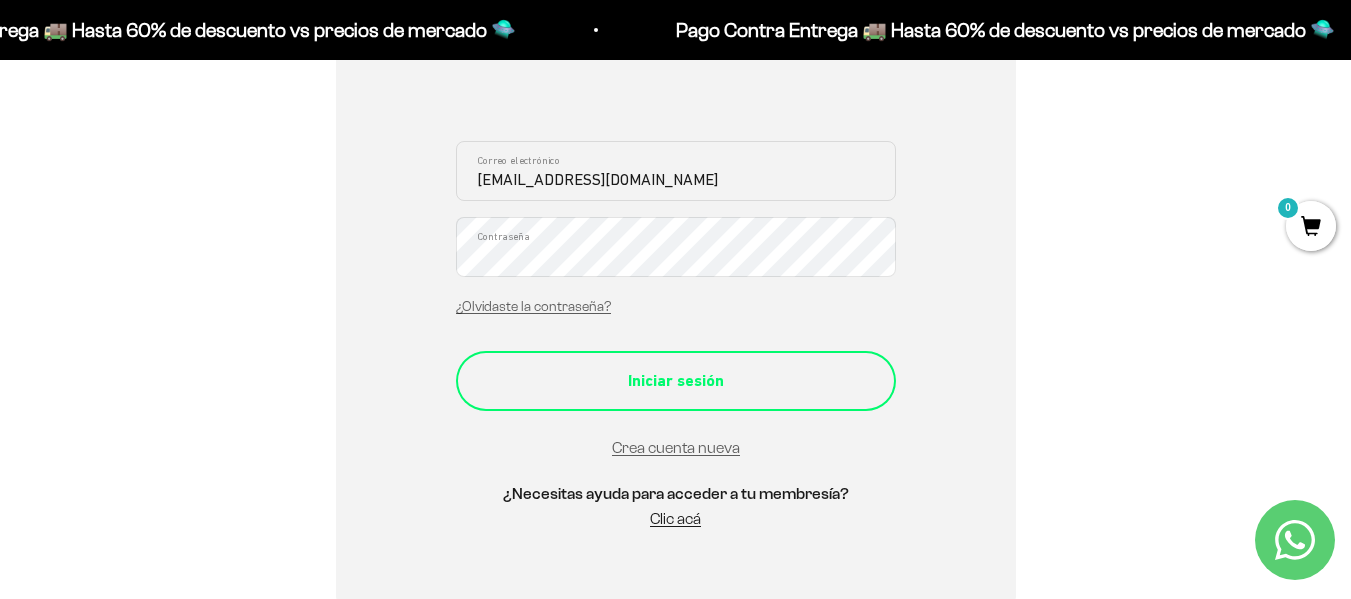 click on "Iniciar sesión" at bounding box center [676, 381] 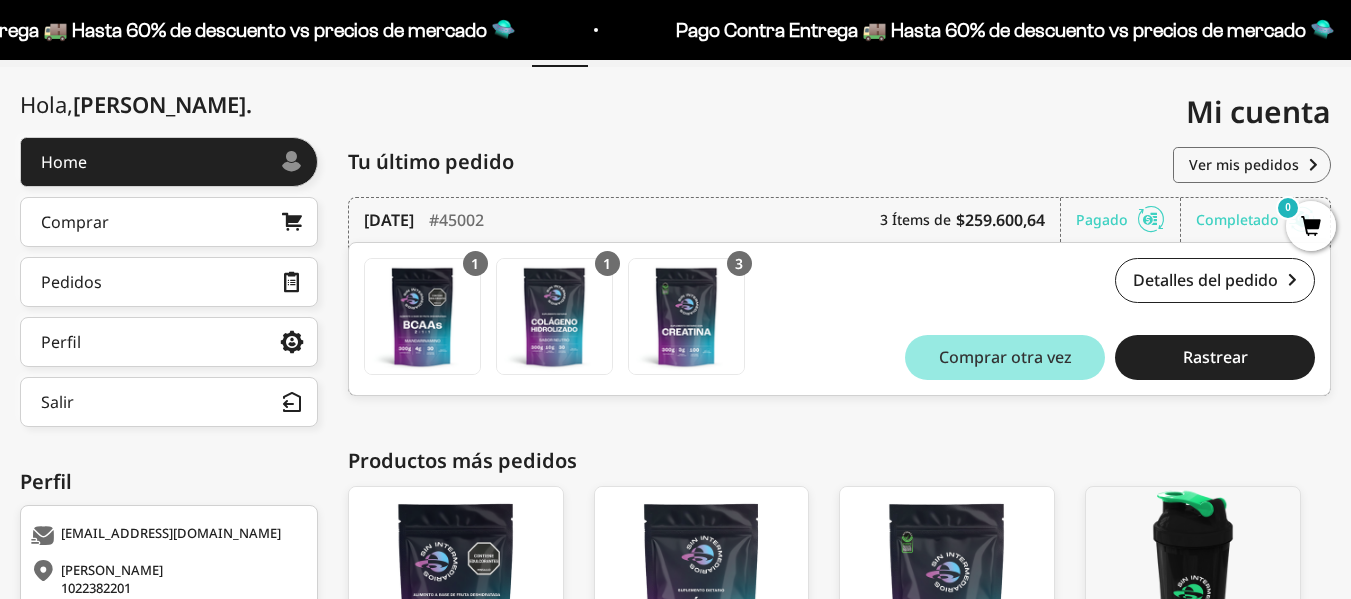 scroll, scrollTop: 200, scrollLeft: 0, axis: vertical 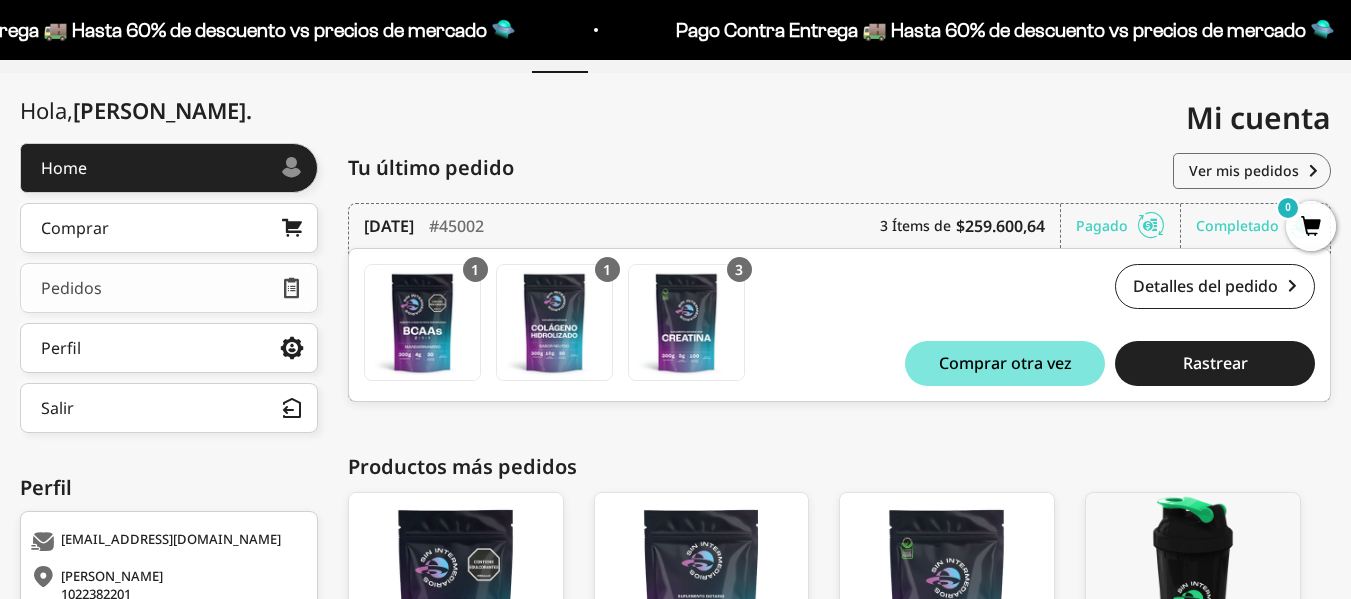 click on "Pedidos" at bounding box center [169, 288] 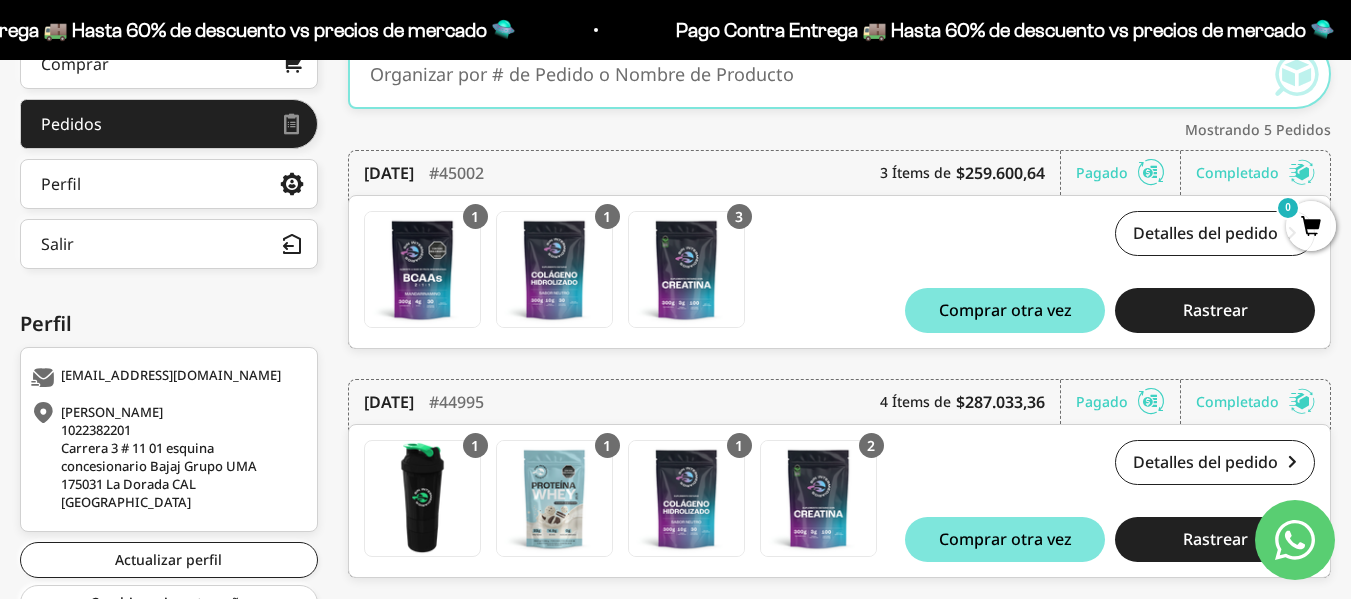 scroll, scrollTop: 400, scrollLeft: 0, axis: vertical 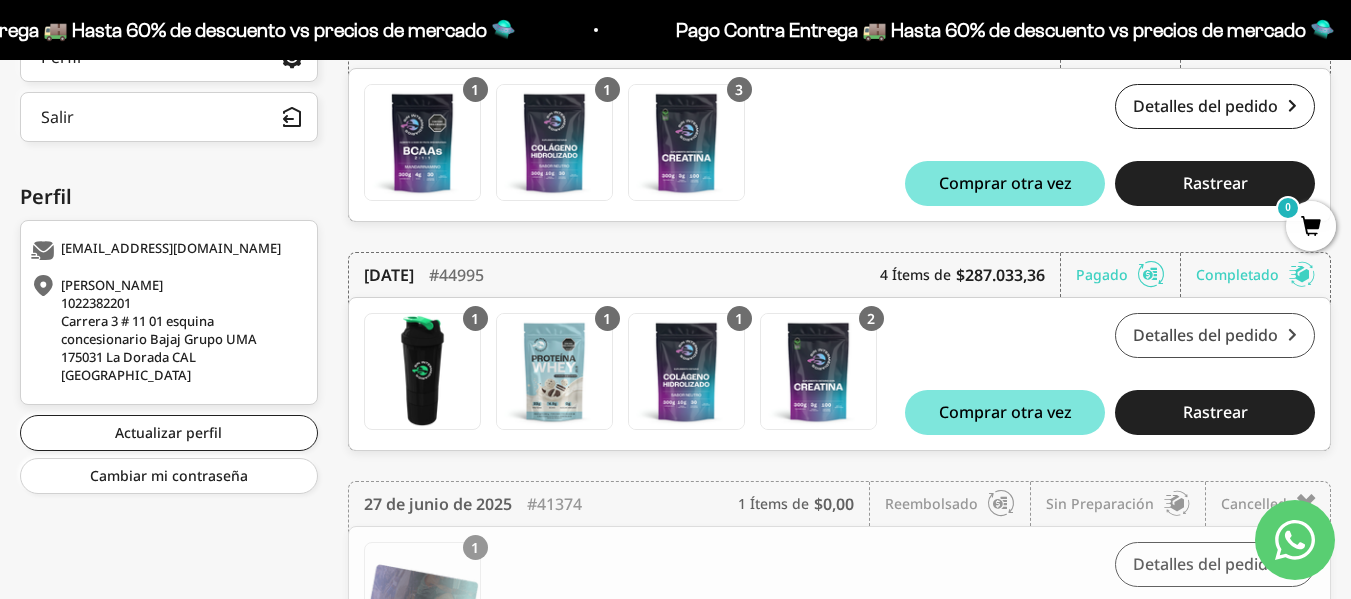 click on "Detalles del pedido" at bounding box center (1215, 335) 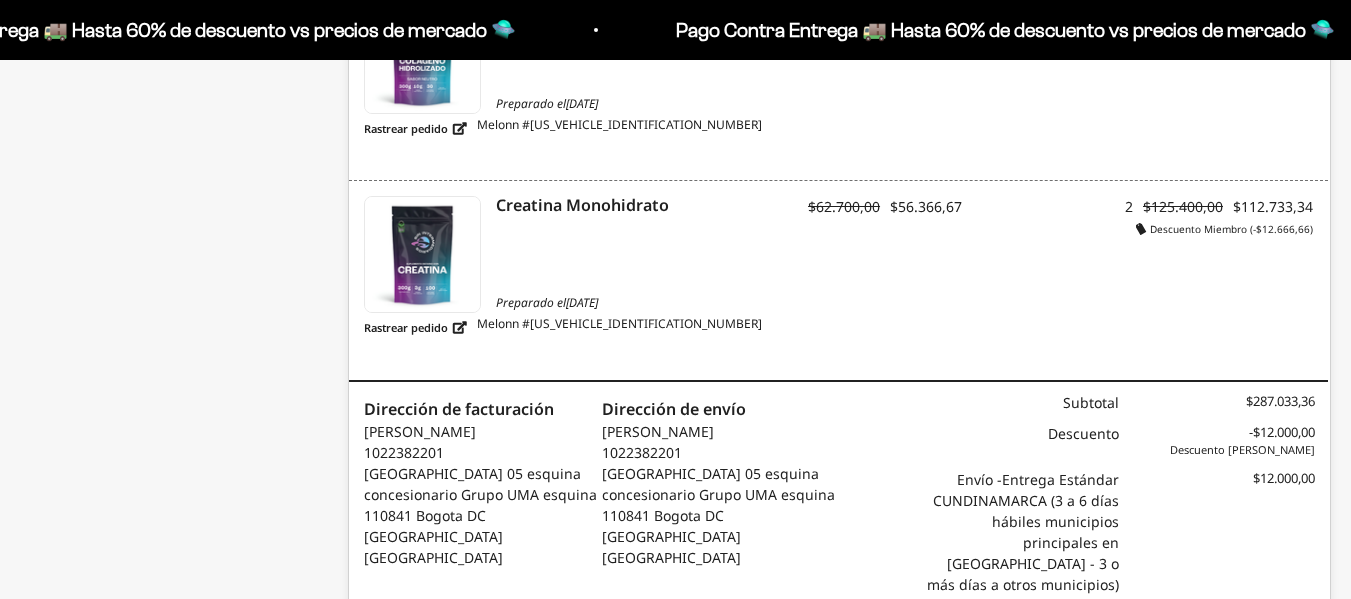 scroll, scrollTop: 1179, scrollLeft: 0, axis: vertical 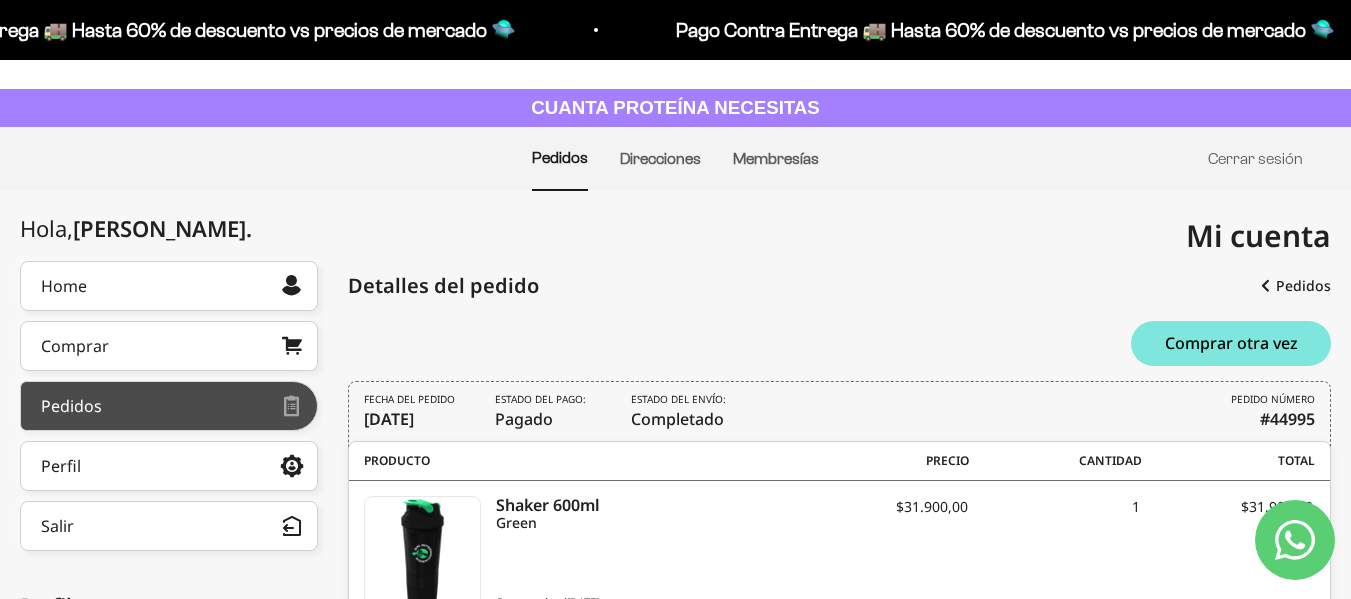 click on "Pedidos" at bounding box center [169, 406] 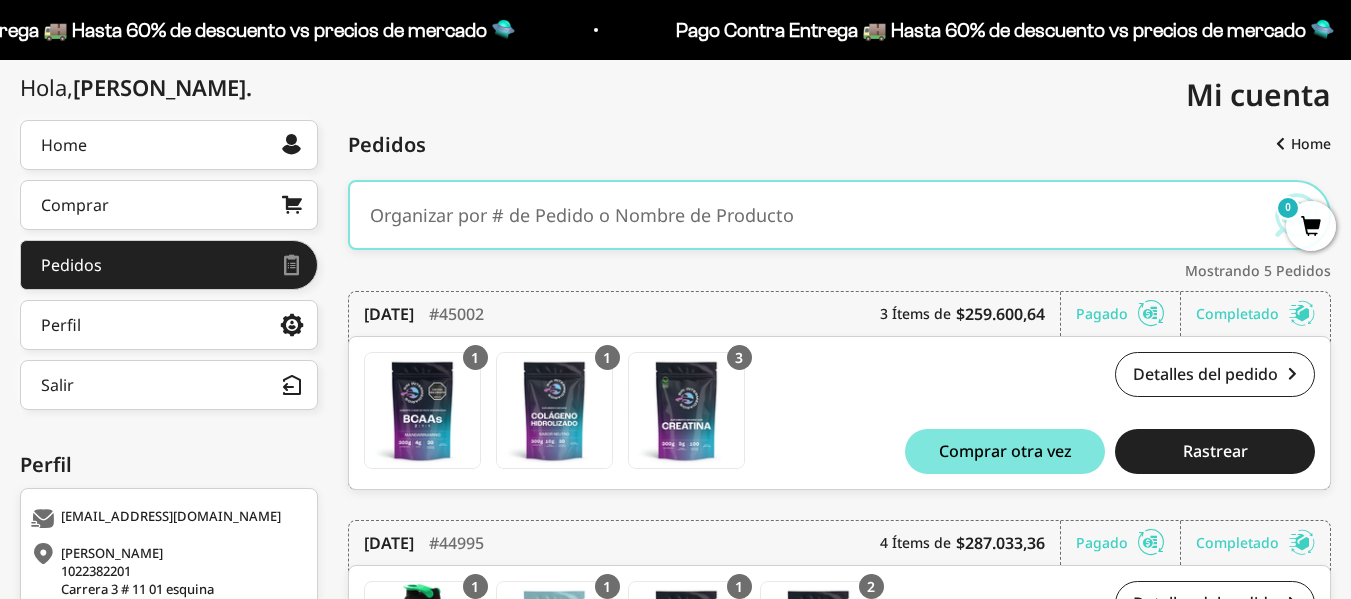 scroll, scrollTop: 400, scrollLeft: 0, axis: vertical 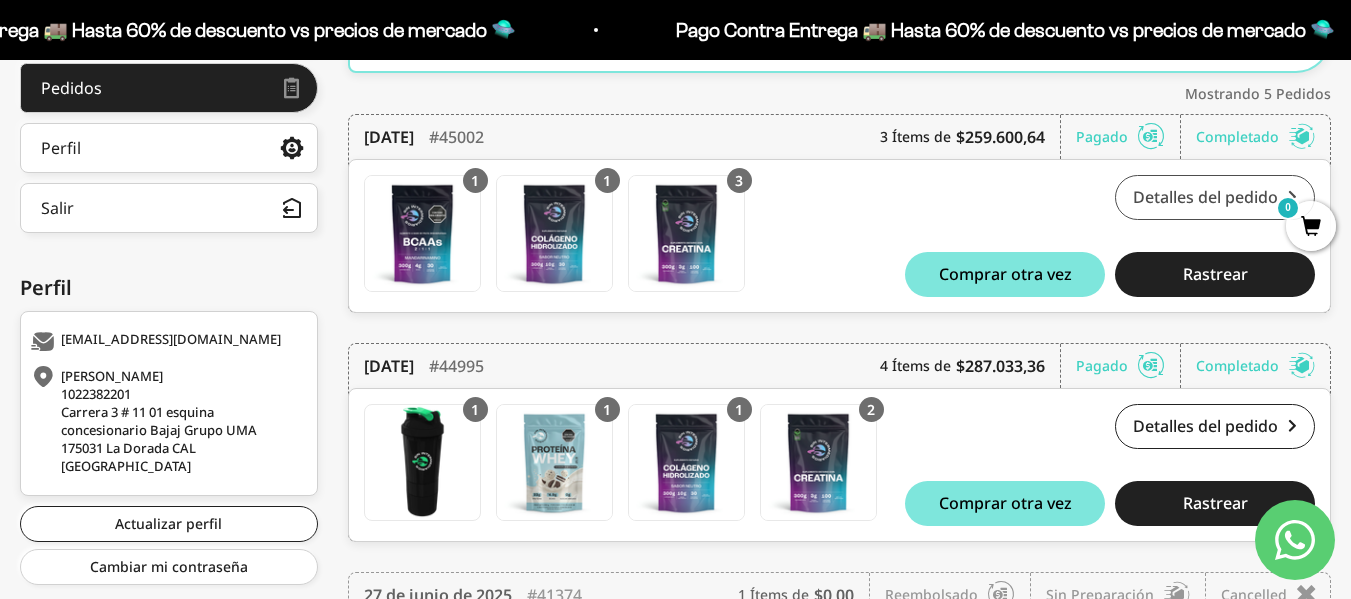 click on "Detalles del pedido" at bounding box center (1215, 197) 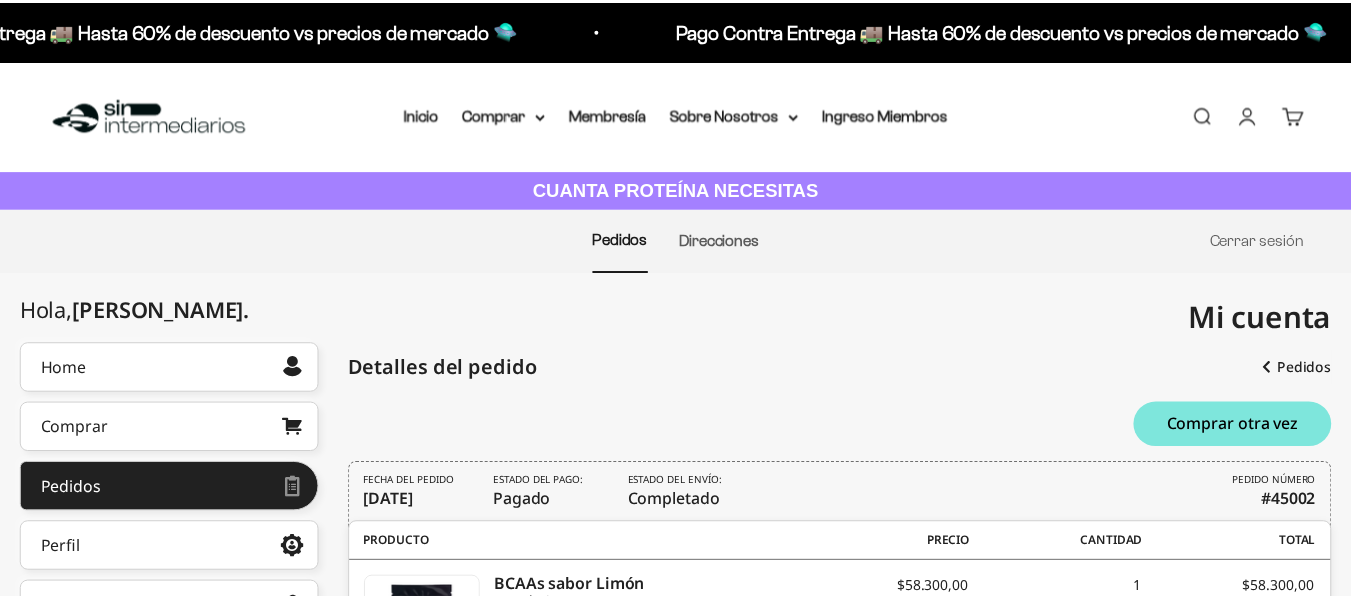 scroll, scrollTop: 0, scrollLeft: 0, axis: both 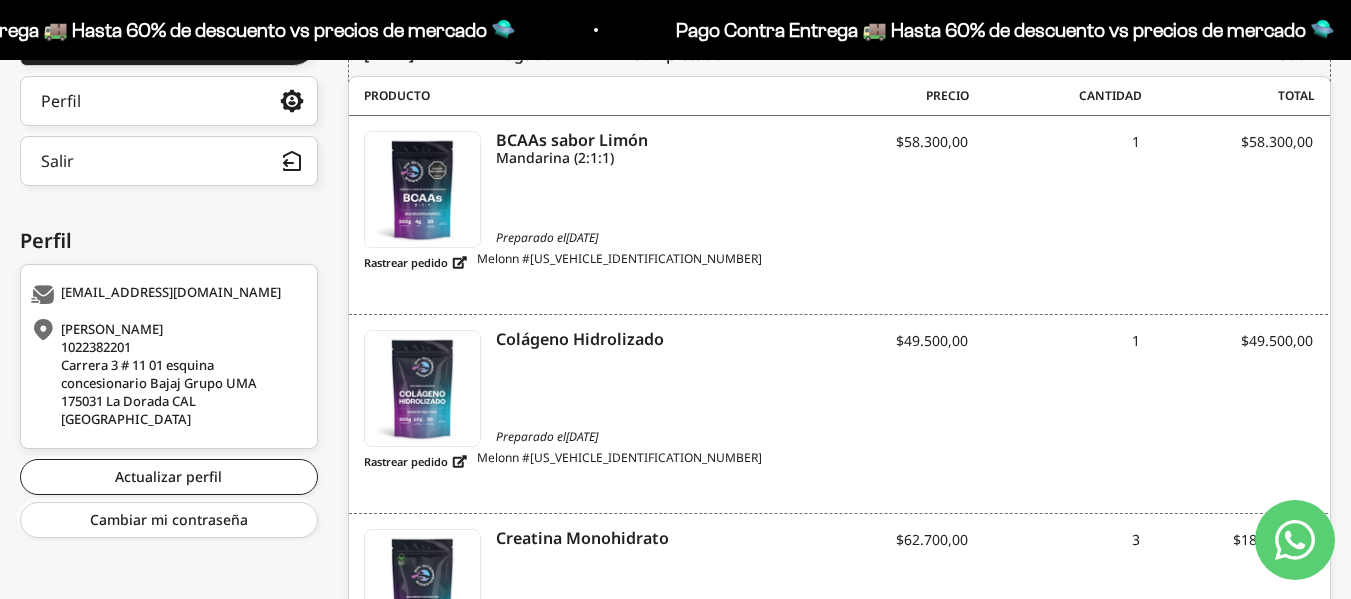 drag, startPoint x: 1365, startPoint y: 201, endPoint x: 1365, endPoint y: 364, distance: 163 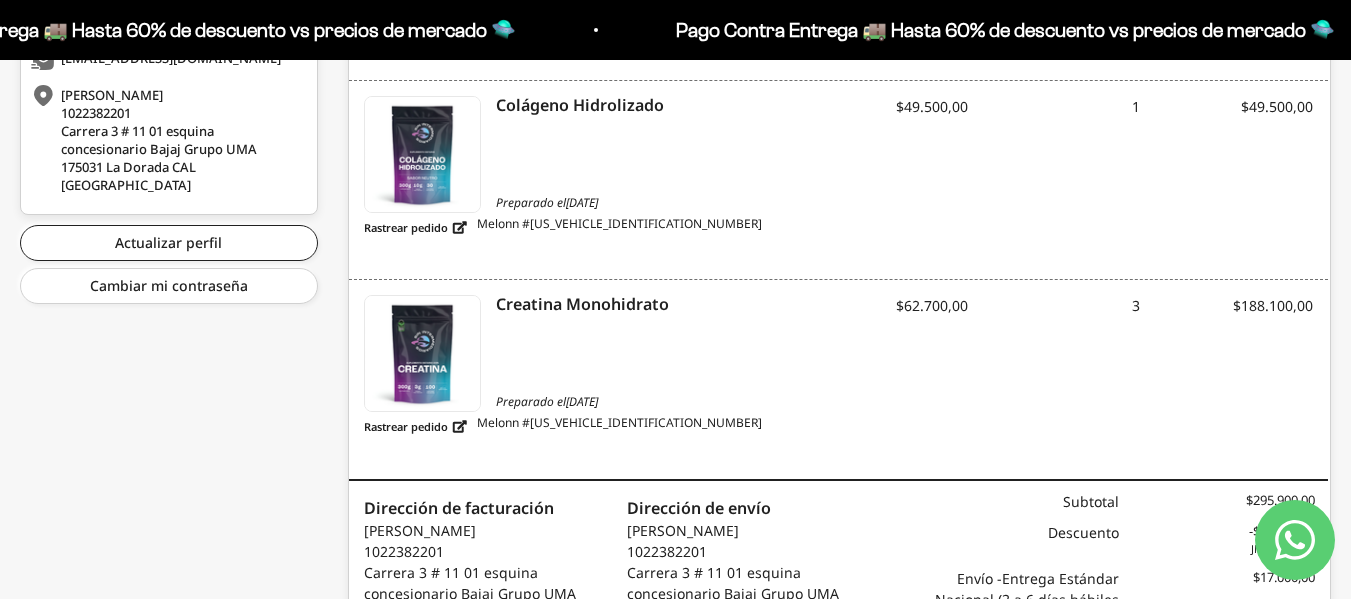 scroll, scrollTop: 935, scrollLeft: 0, axis: vertical 